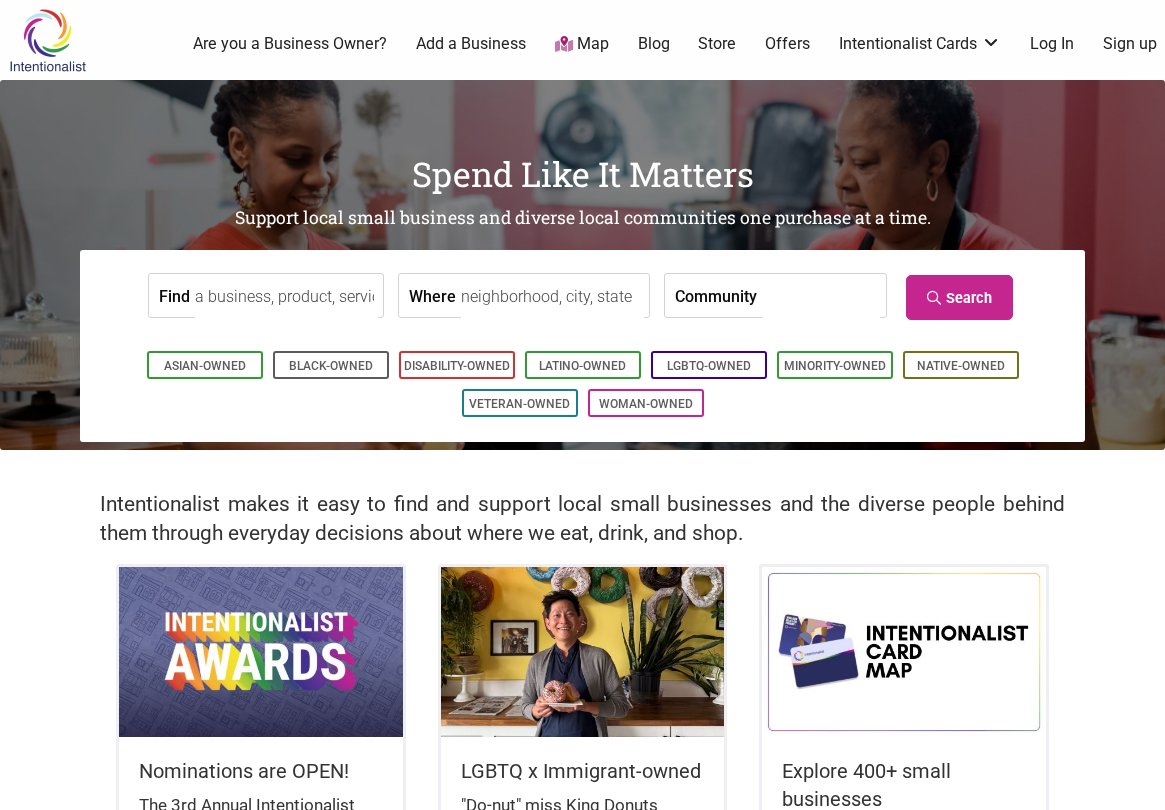 scroll, scrollTop: 0, scrollLeft: 0, axis: both 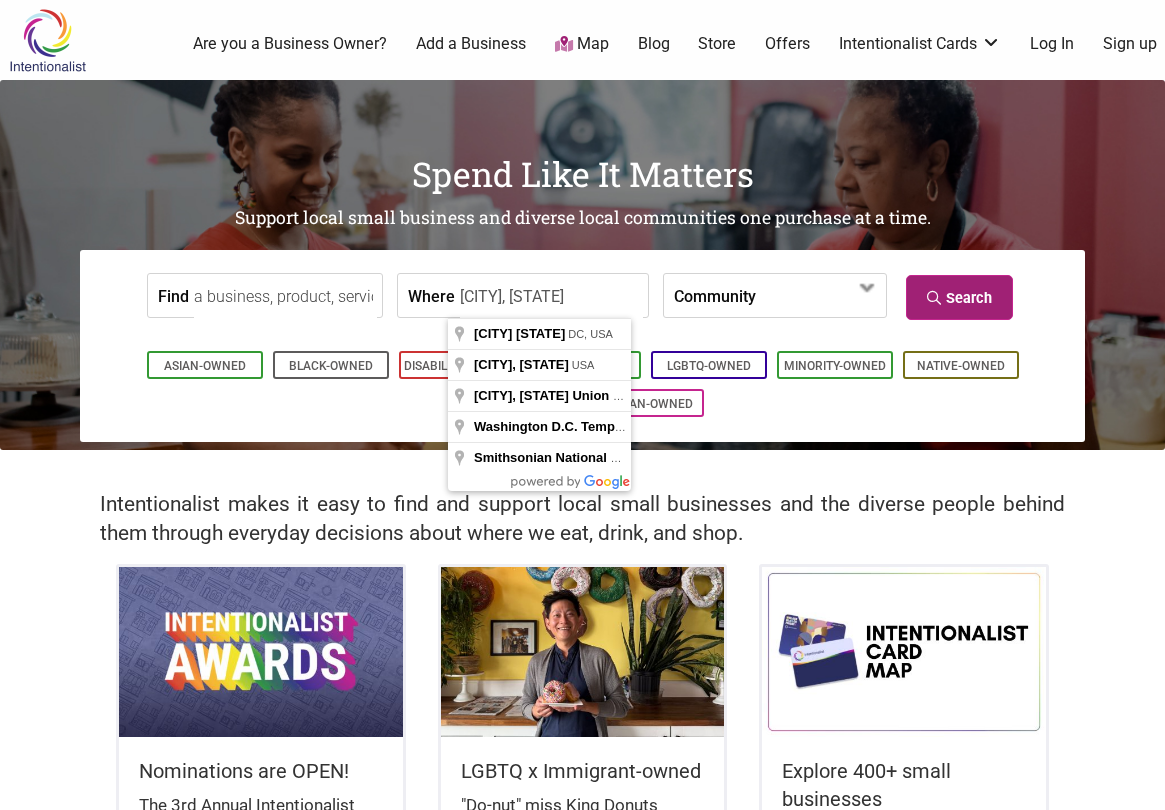 type on "[CITY], [STATE]" 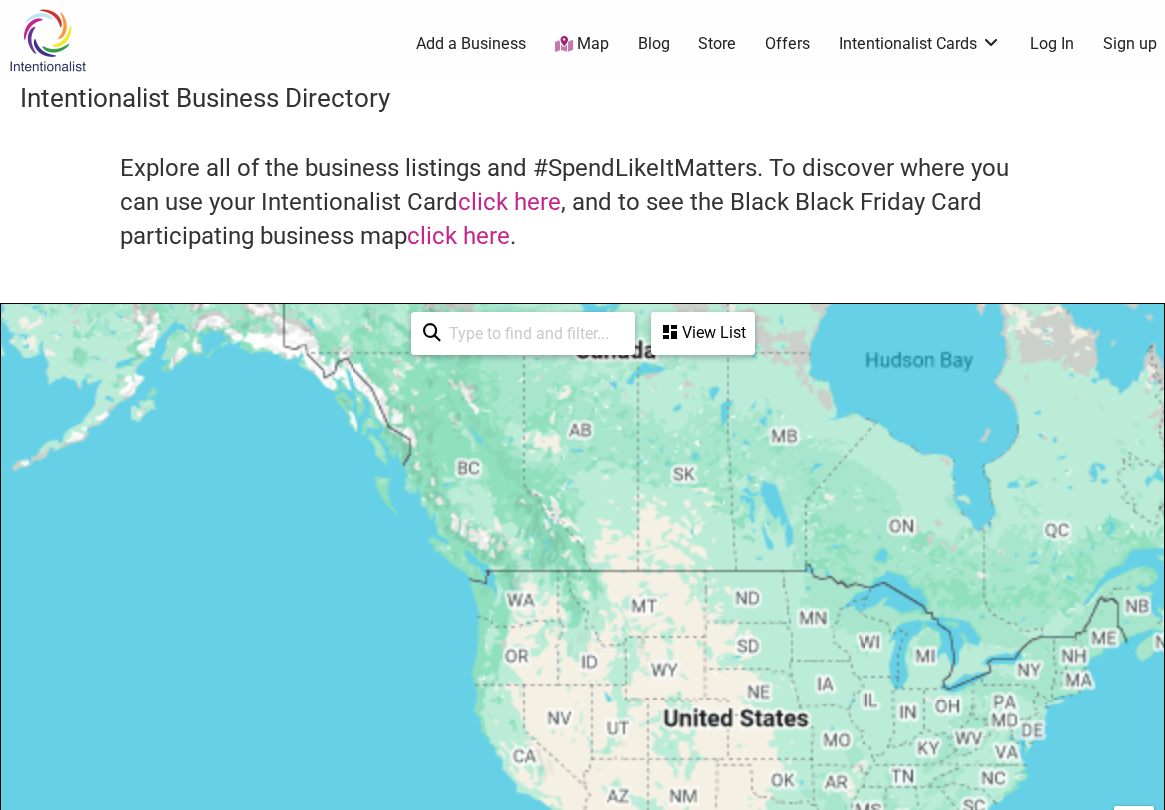 scroll, scrollTop: 500, scrollLeft: 0, axis: vertical 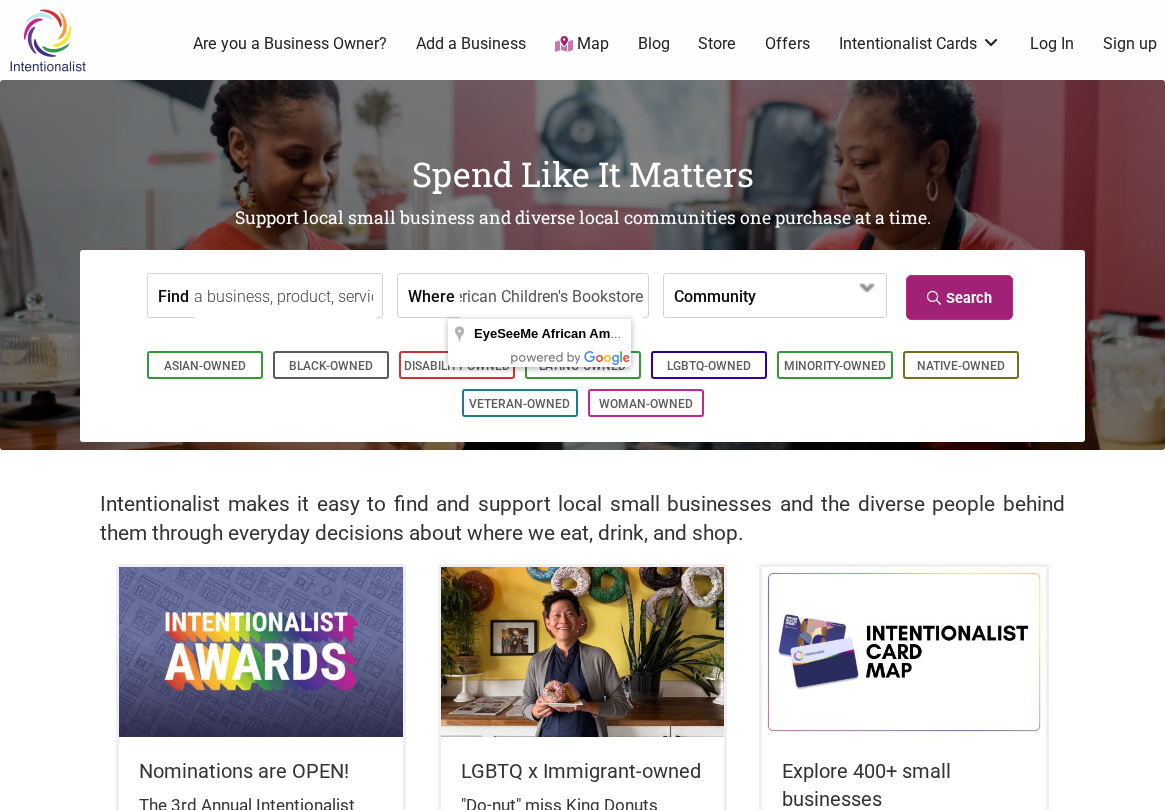 type on "EyeSeeMe African American Children's Bookstore" 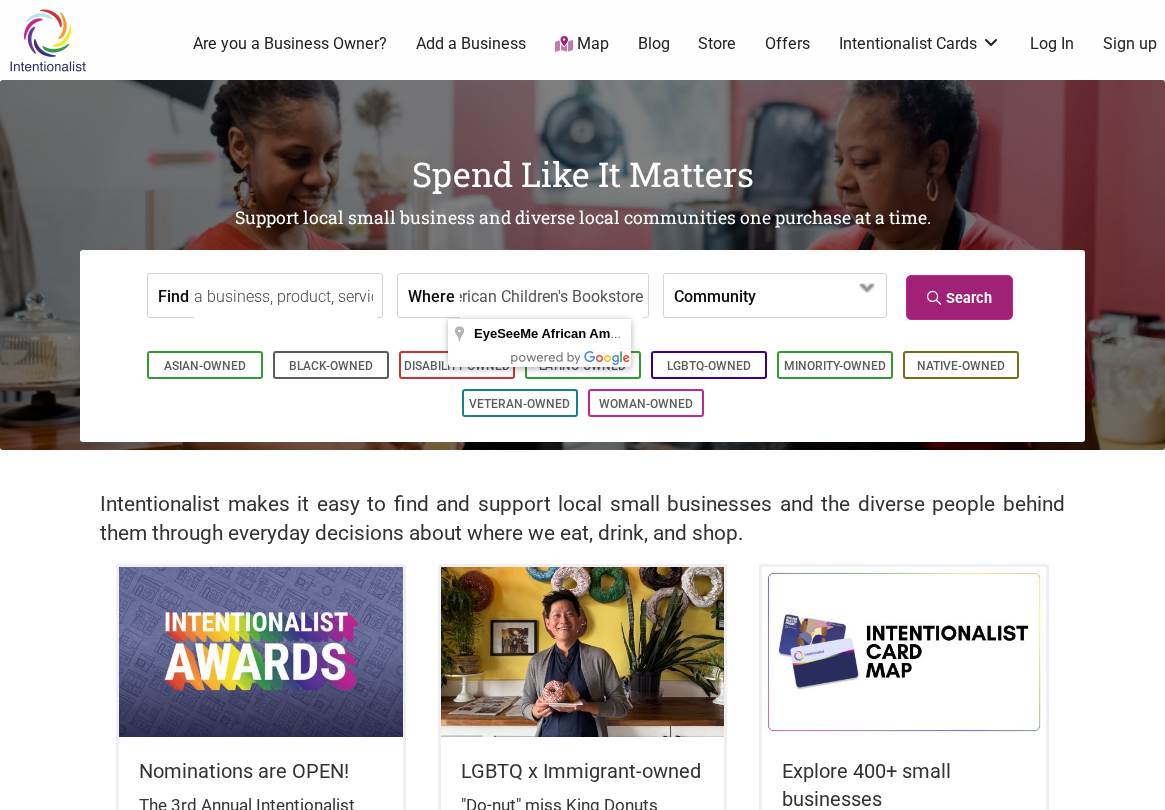 click on "Search" at bounding box center [959, 297] 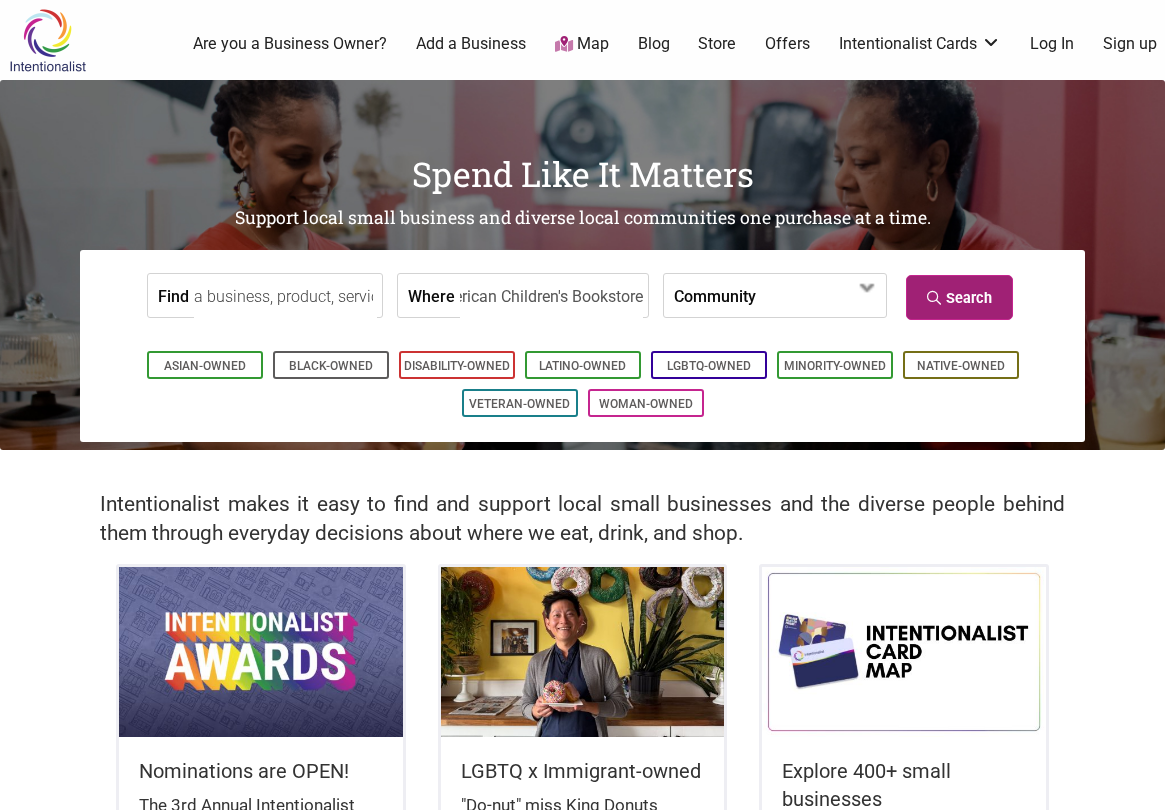 scroll, scrollTop: 0, scrollLeft: 0, axis: both 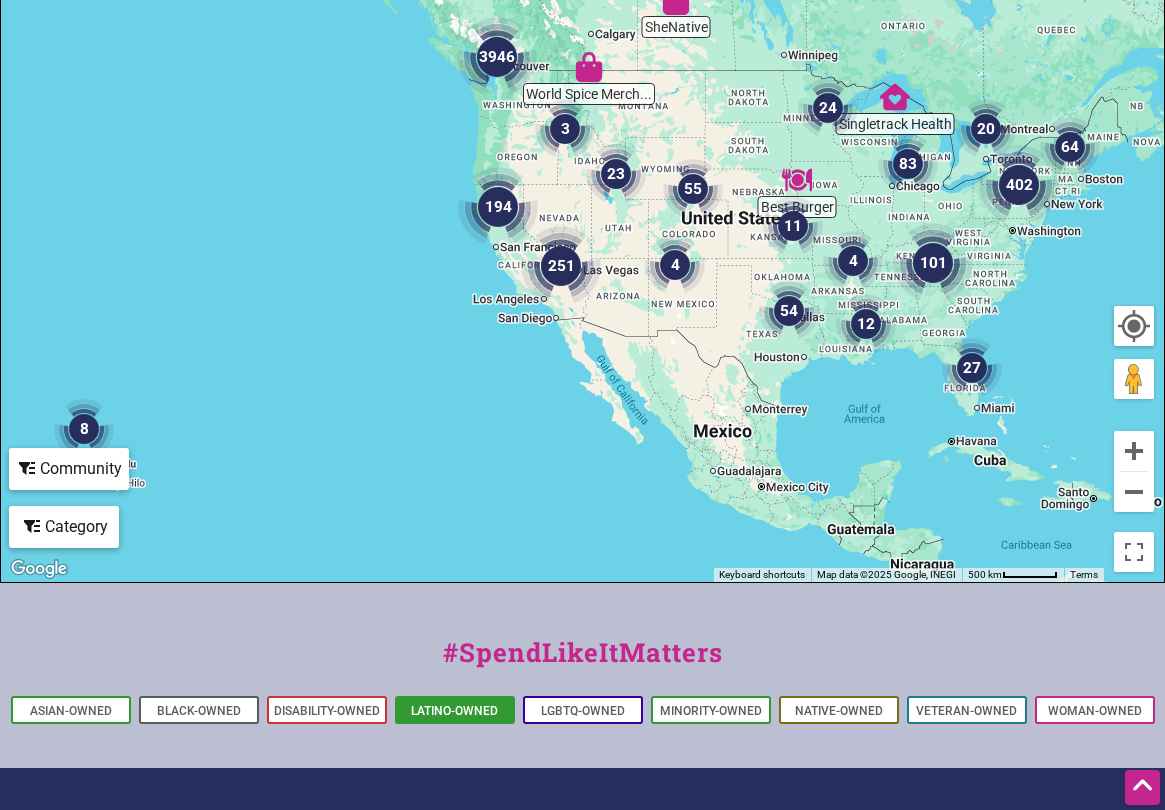 click on "Latino-Owned" at bounding box center [454, 711] 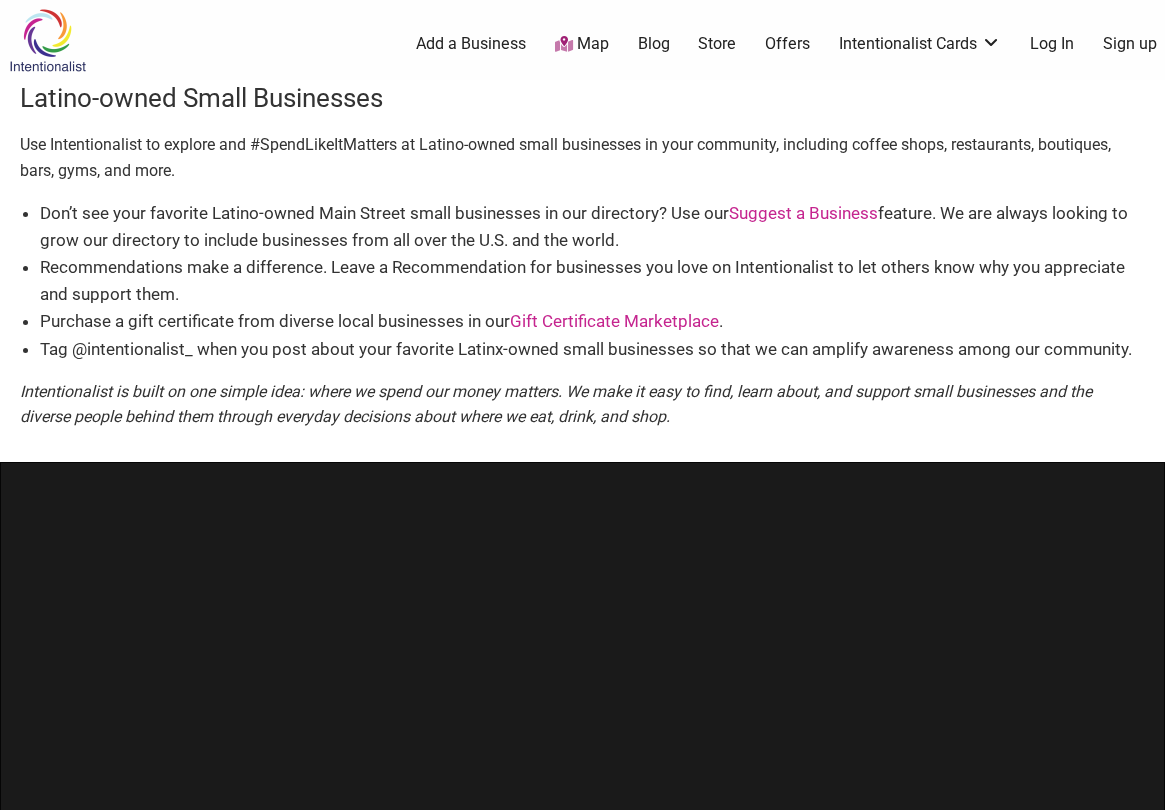 scroll, scrollTop: 0, scrollLeft: 0, axis: both 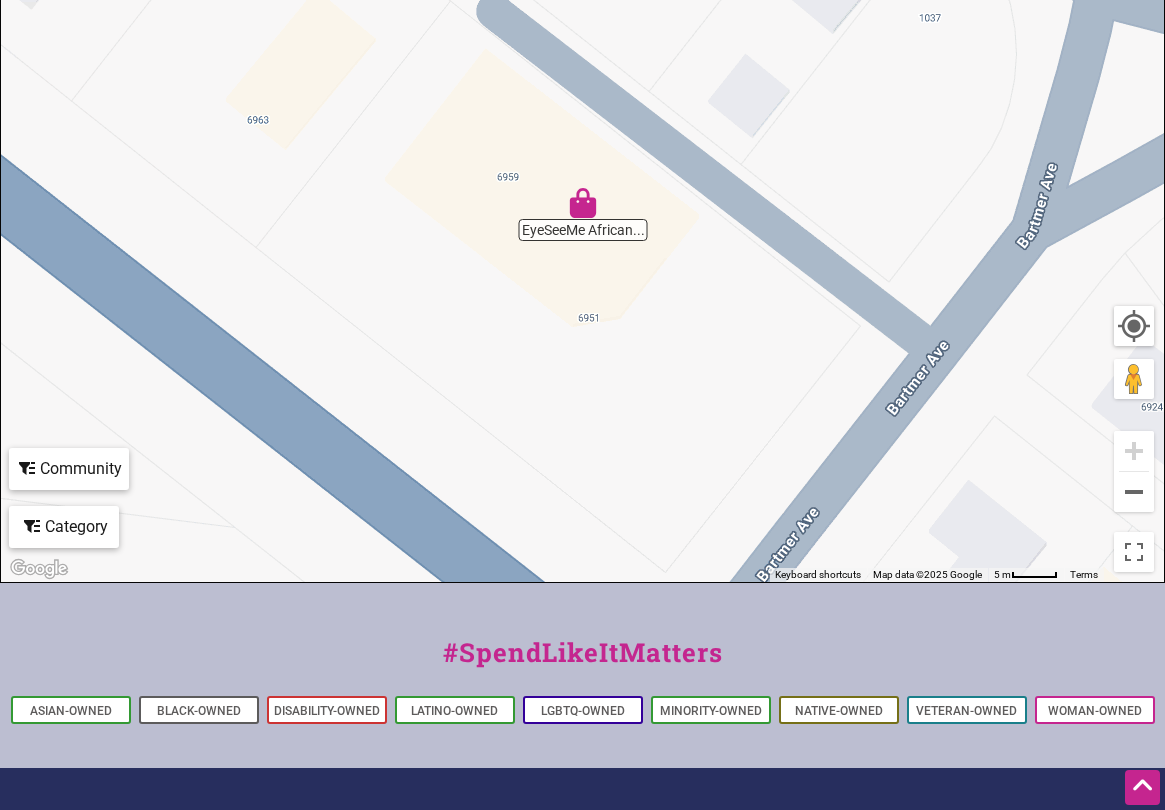 click at bounding box center [583, 203] 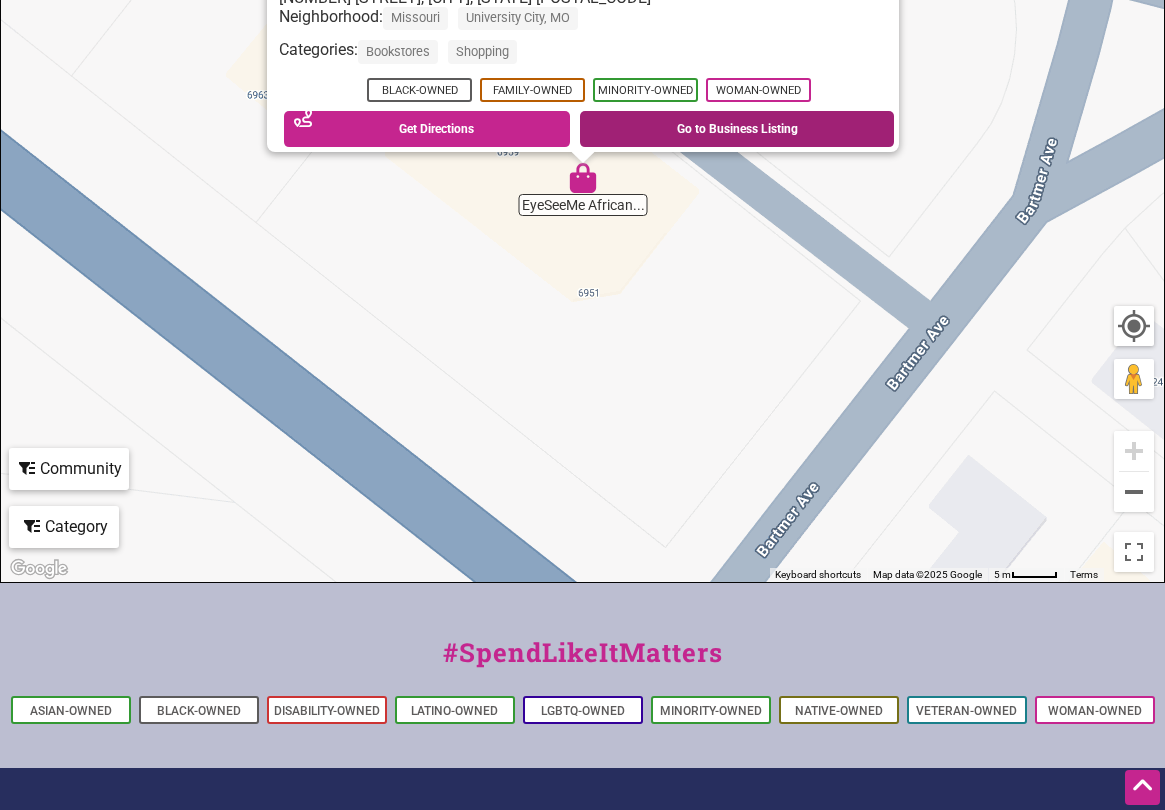click on "Go to Business Listing" at bounding box center (737, 129) 